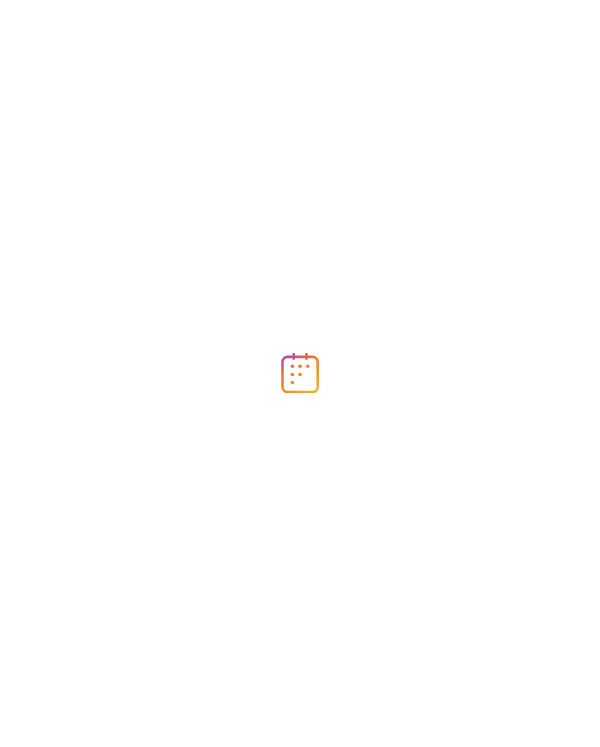 scroll, scrollTop: 0, scrollLeft: 0, axis: both 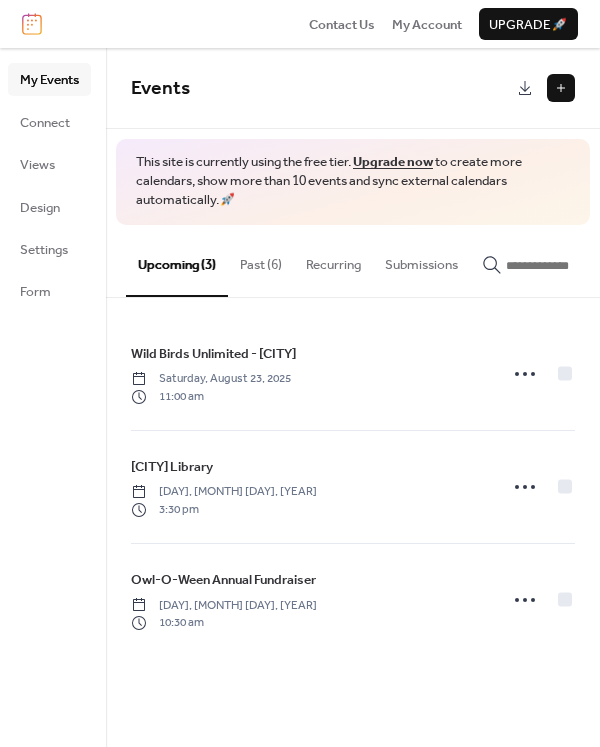 click at bounding box center (561, 88) 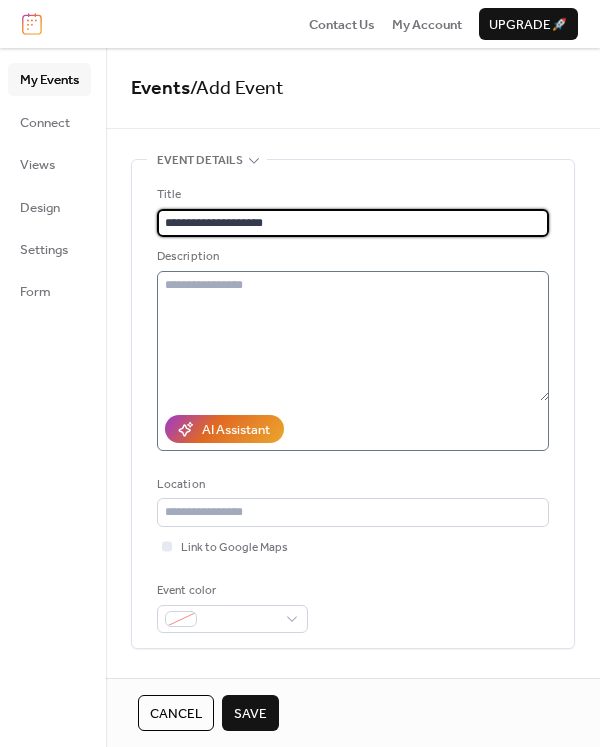 type on "**********" 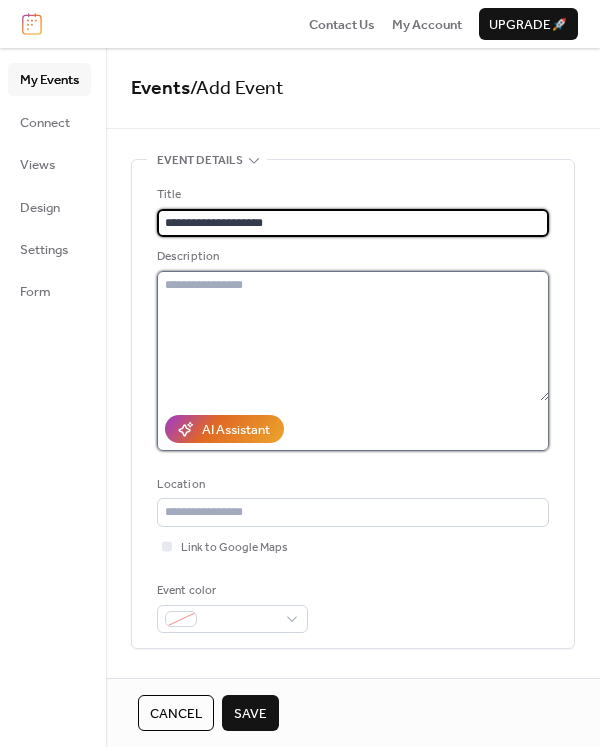 click at bounding box center (353, 336) 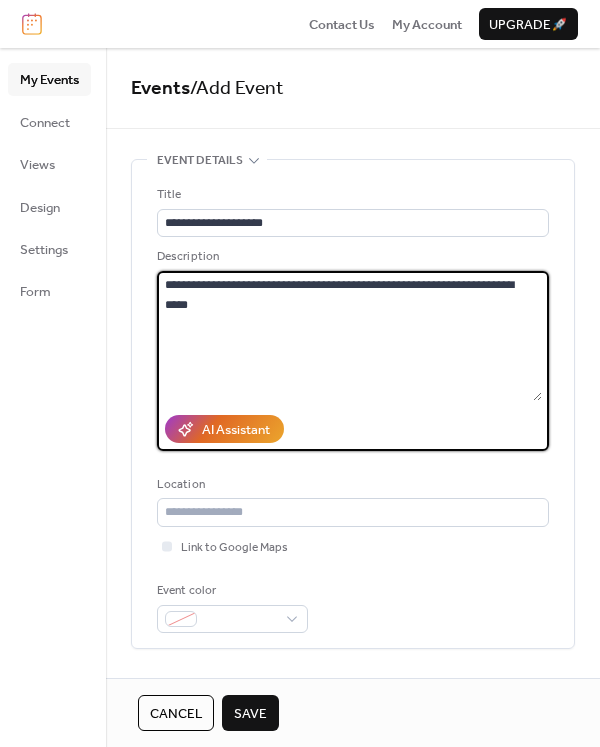 drag, startPoint x: 276, startPoint y: 284, endPoint x: 166, endPoint y: 273, distance: 110.54863 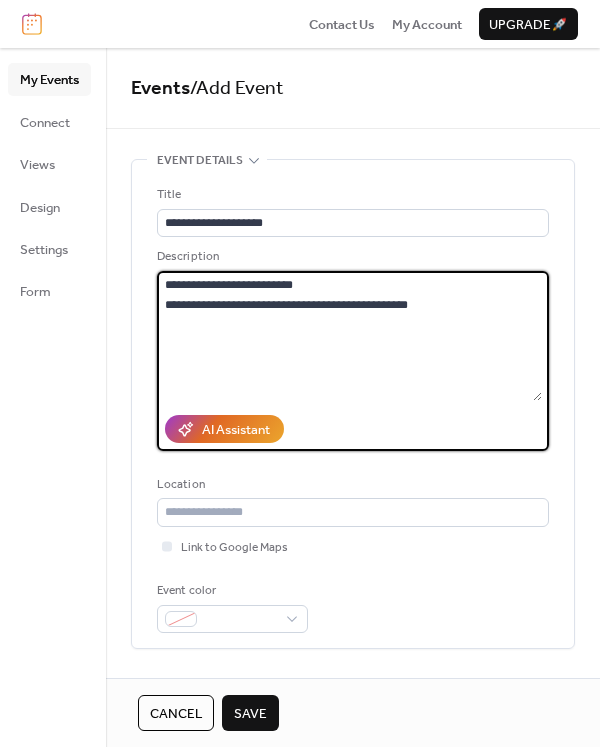 click on "**********" at bounding box center (349, 336) 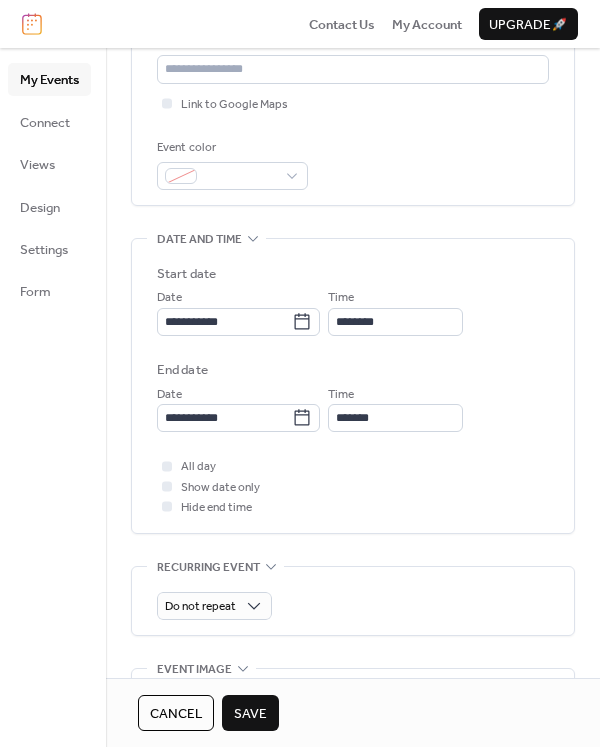 scroll, scrollTop: 444, scrollLeft: 0, axis: vertical 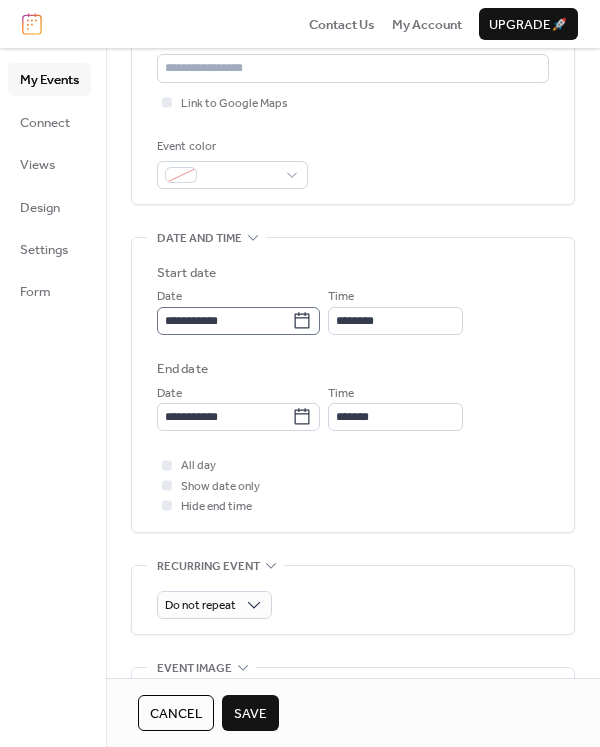 type on "**********" 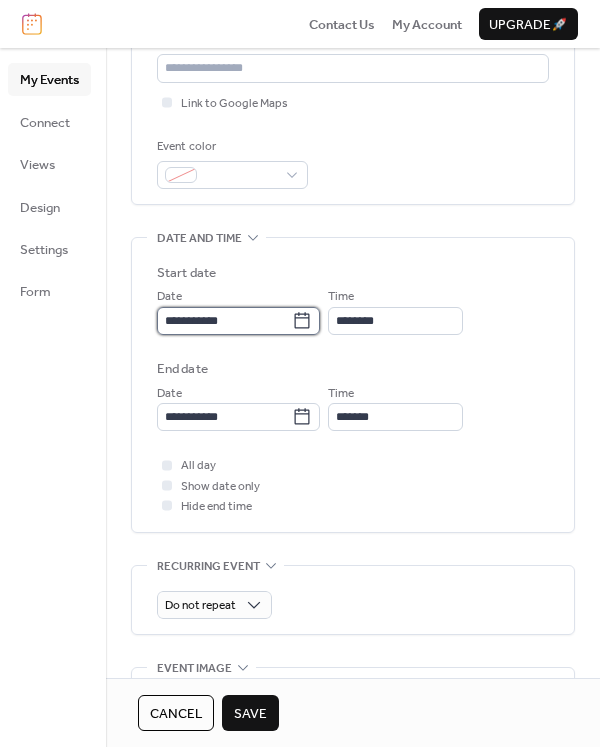 click on "**********" at bounding box center [224, 321] 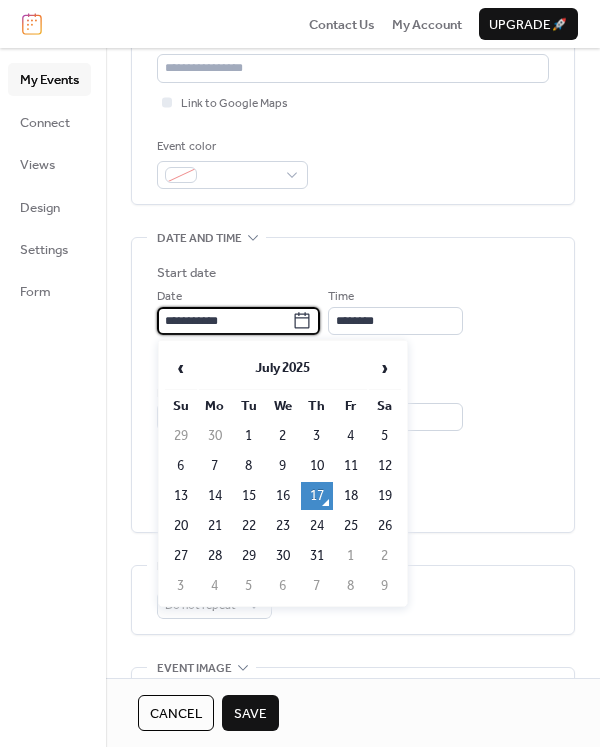 click on "18" at bounding box center (351, 496) 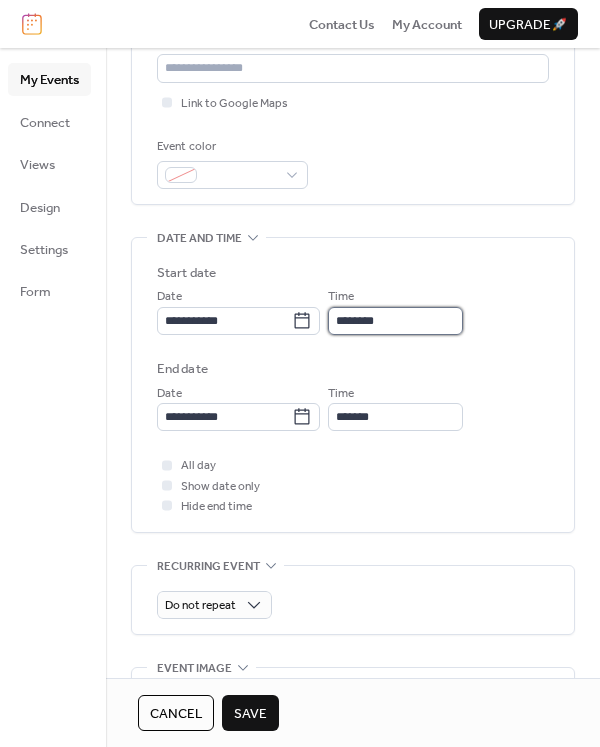 click on "********" at bounding box center (395, 321) 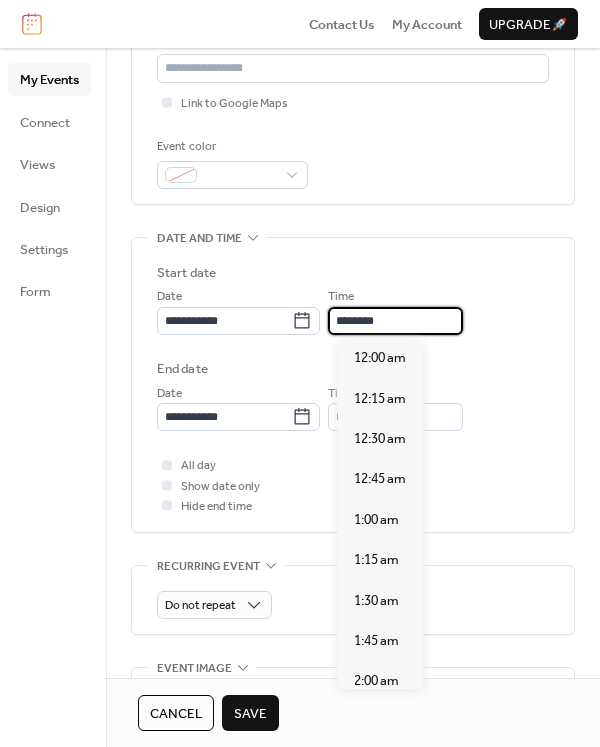 scroll, scrollTop: 1915, scrollLeft: 0, axis: vertical 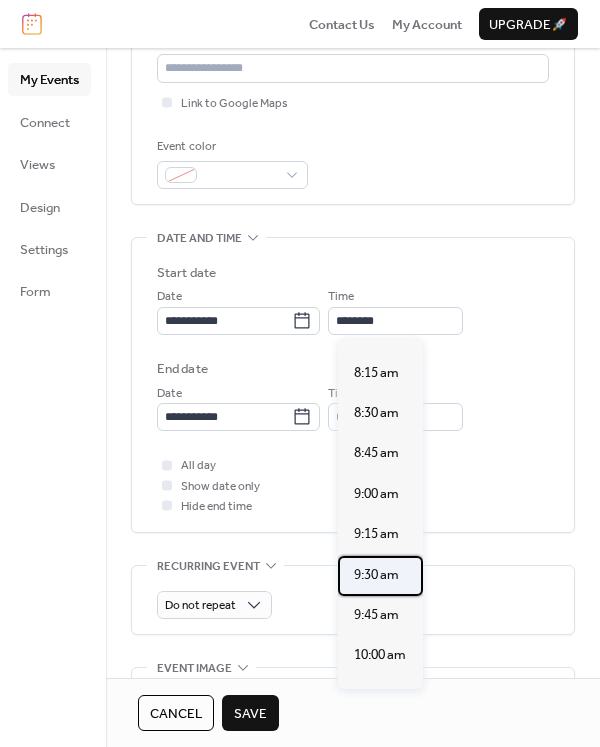 click on "9:30 am" at bounding box center (376, 575) 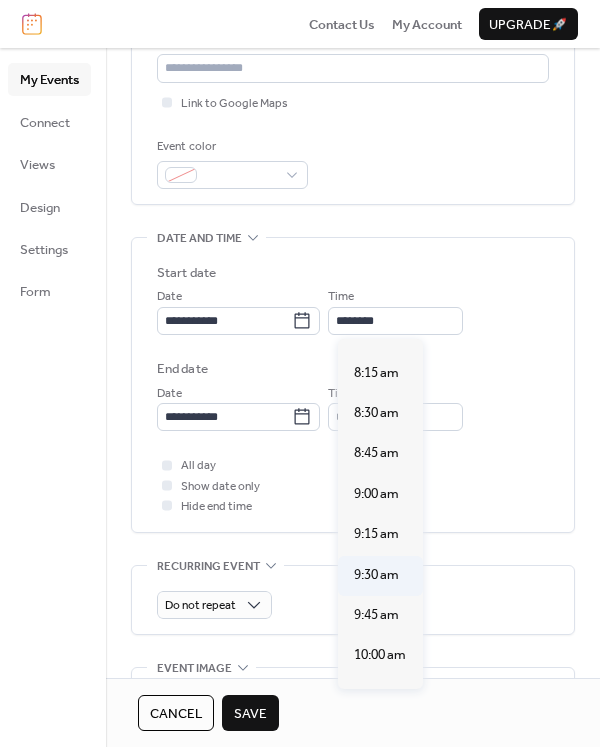 type on "*******" 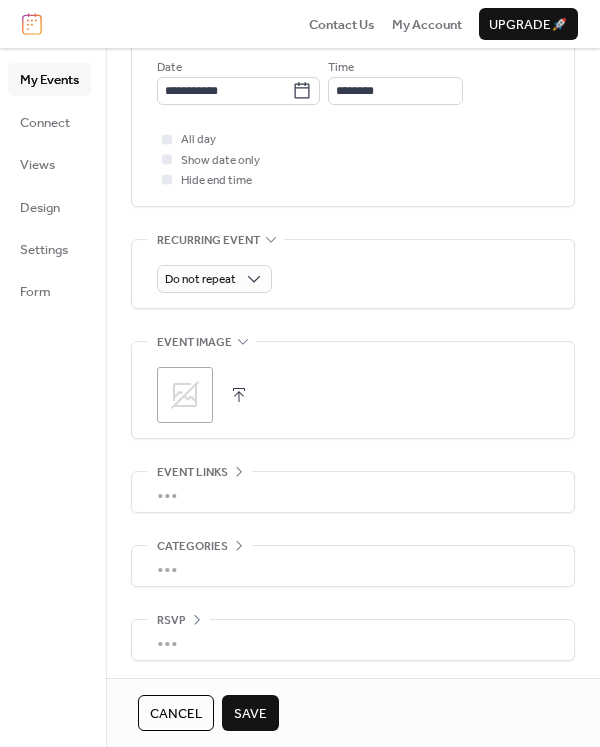 scroll, scrollTop: 769, scrollLeft: 0, axis: vertical 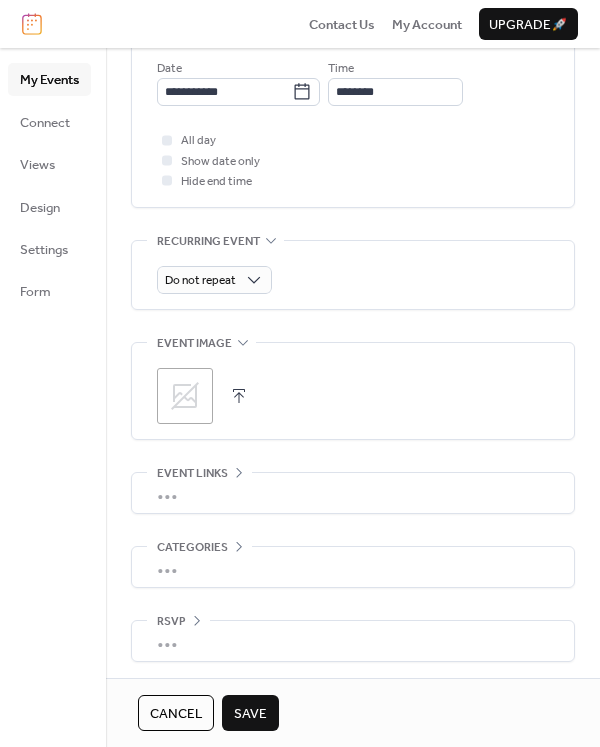 click on "Save" at bounding box center [250, 714] 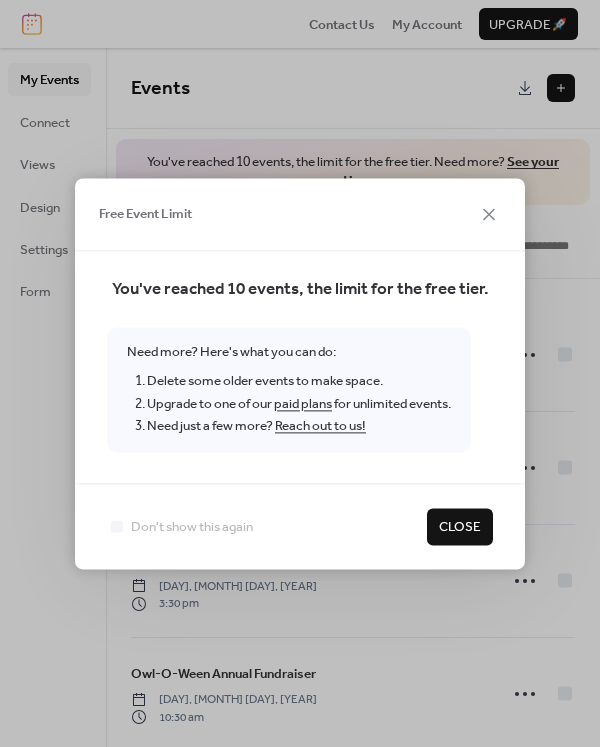 click on "Close" at bounding box center [460, 528] 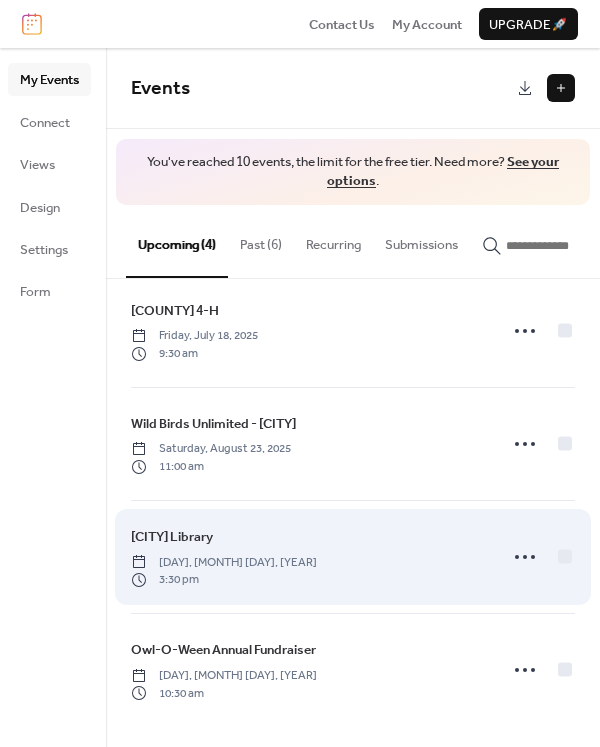 scroll, scrollTop: 29, scrollLeft: 0, axis: vertical 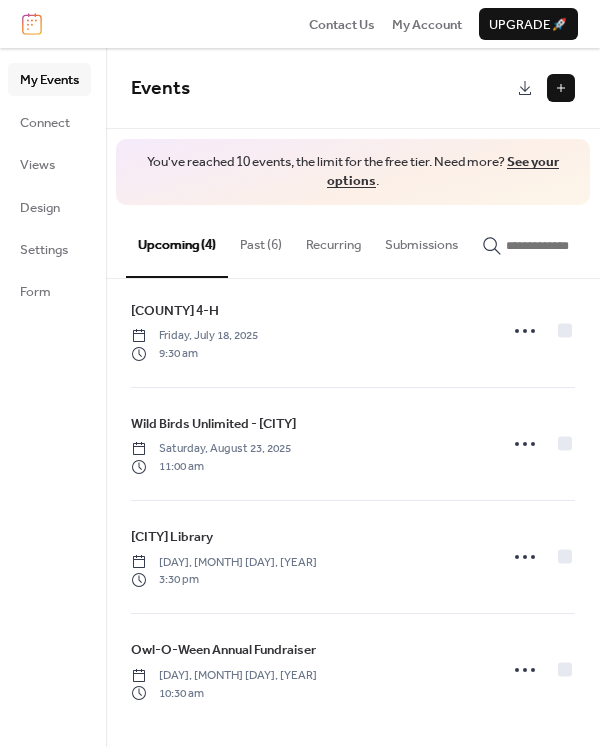 click on "Past (6)" at bounding box center (261, 240) 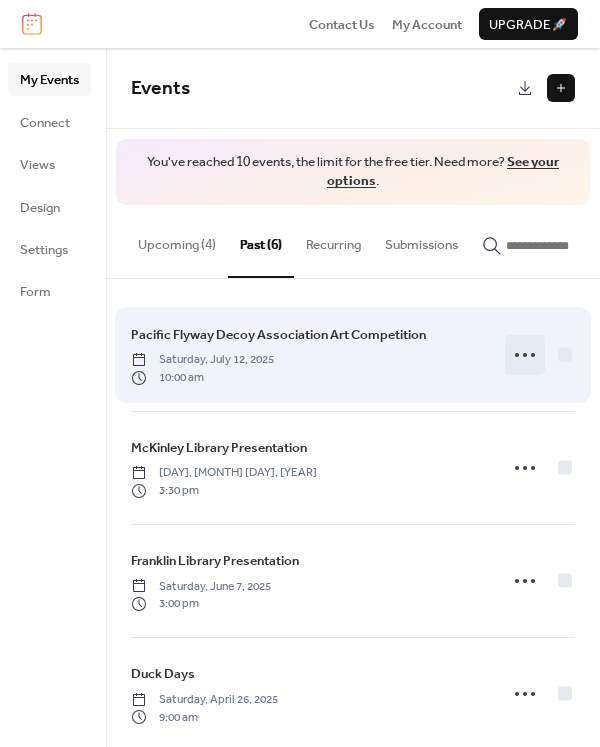 click 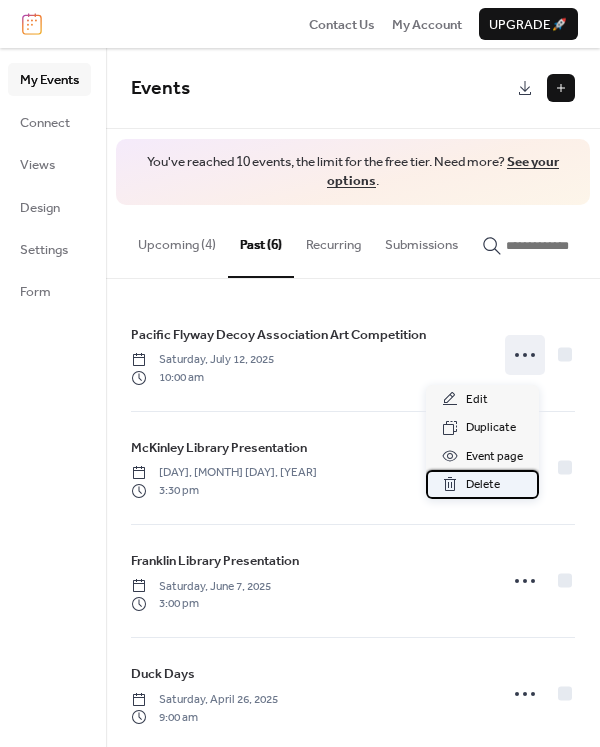 click on "Delete" at bounding box center (483, 485) 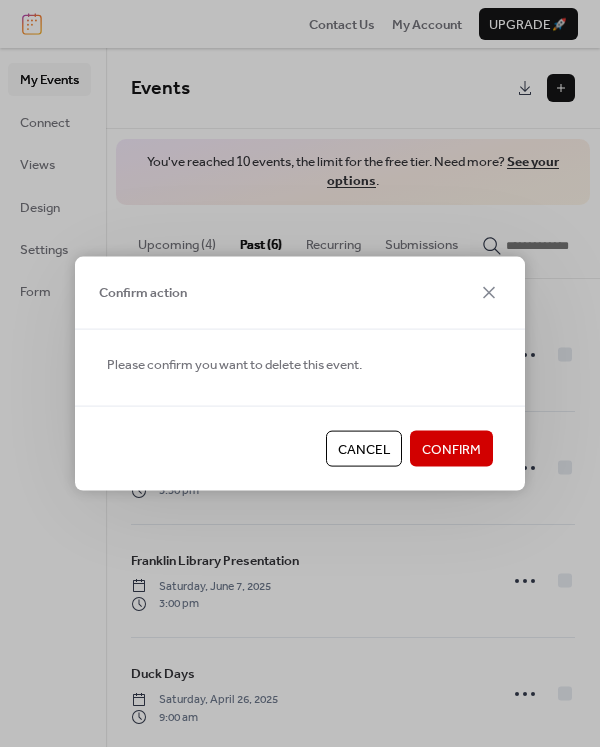 click on "Confirm" at bounding box center (451, 450) 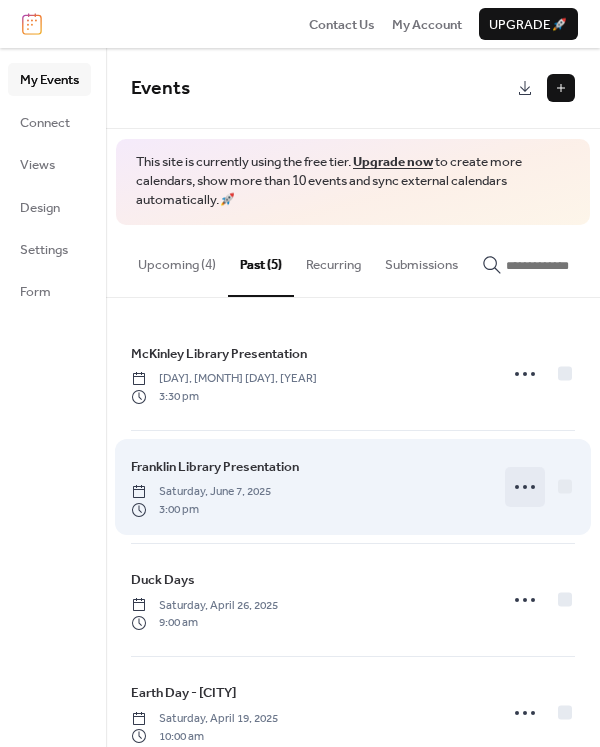 click 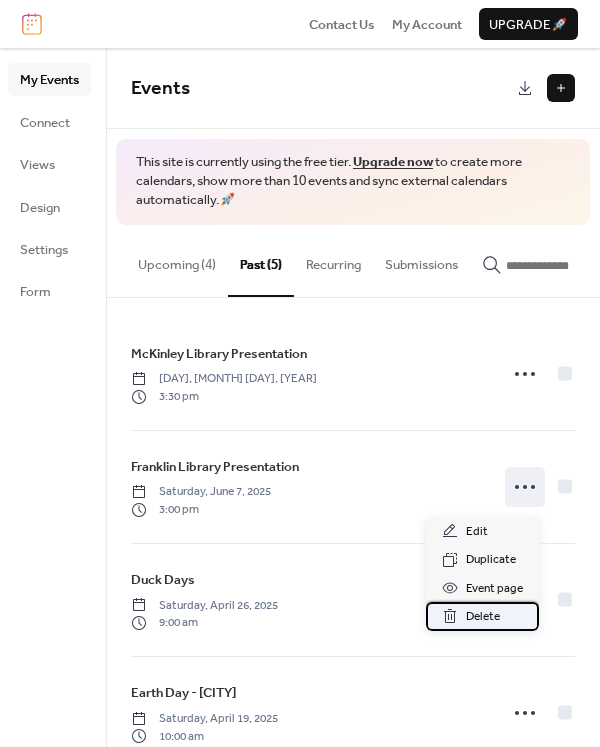 click on "Delete" at bounding box center [483, 617] 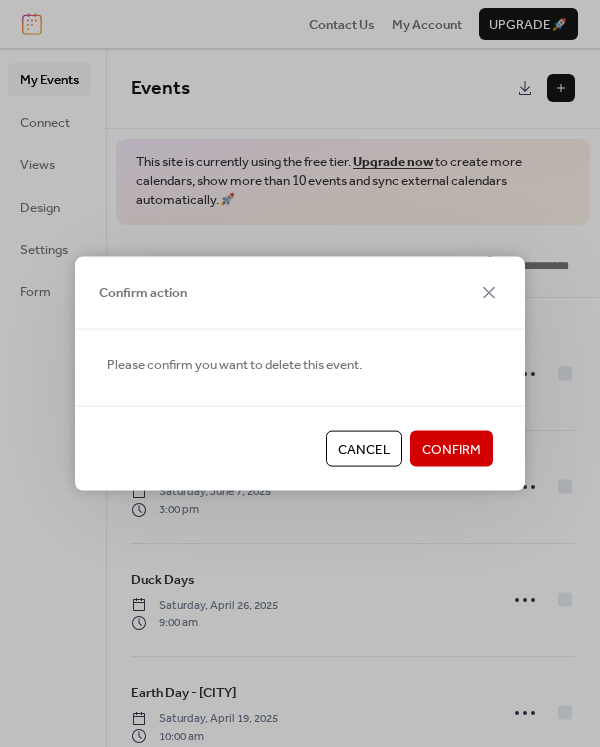 click on "Confirm" at bounding box center (451, 450) 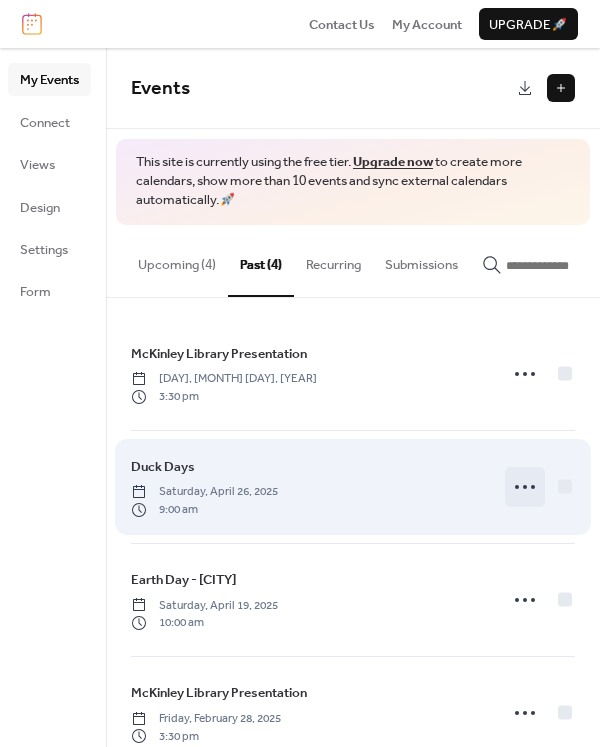 click 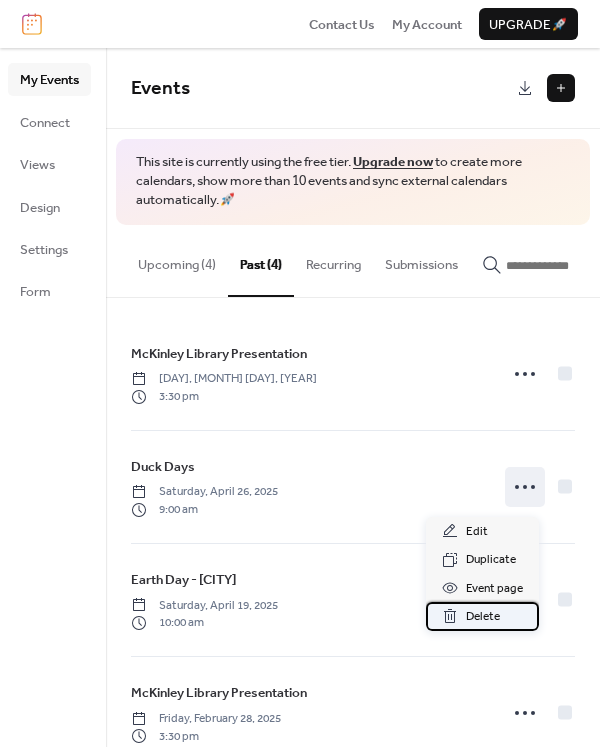 click on "Delete" at bounding box center (483, 617) 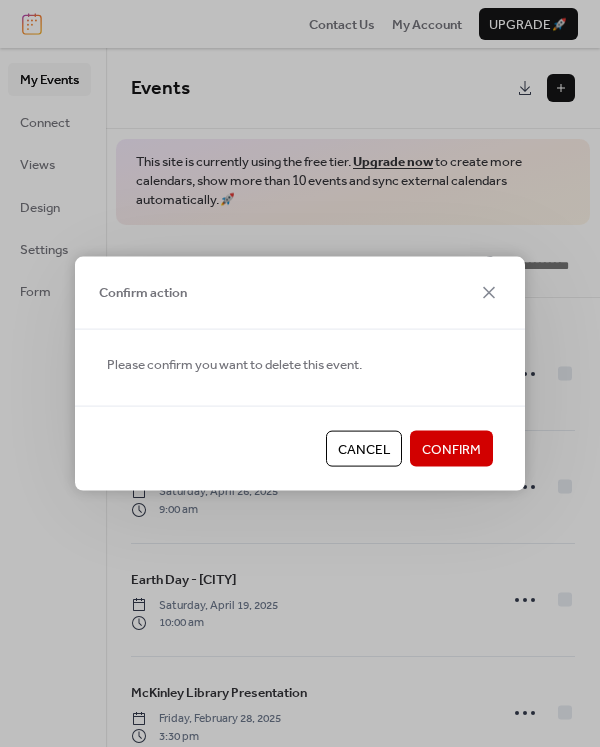 click on "Confirm" at bounding box center (451, 450) 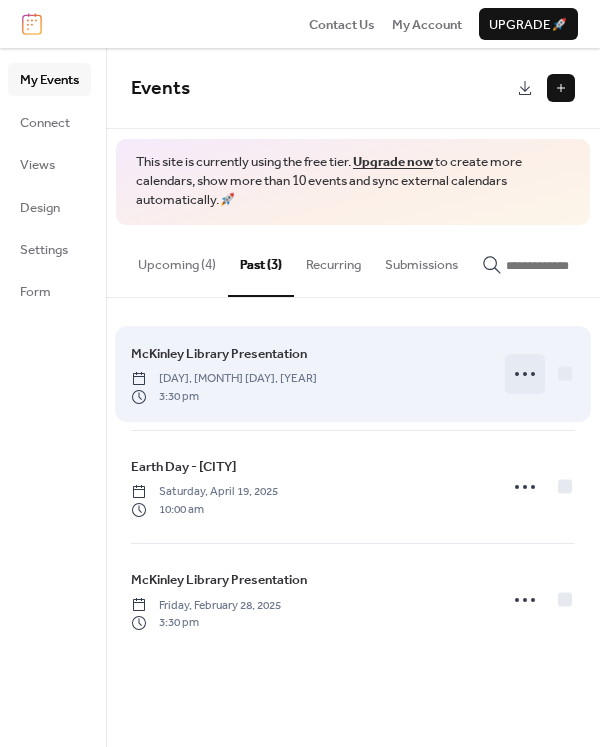 click 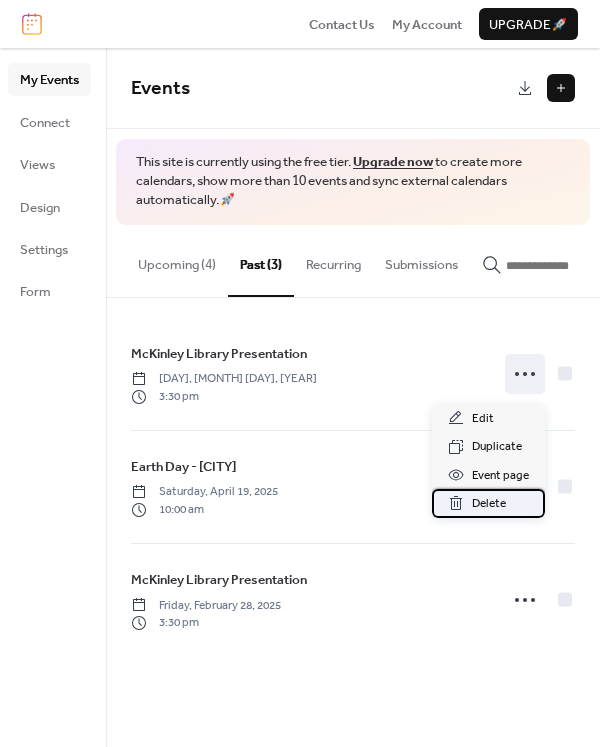 click on "Delete" at bounding box center [489, 504] 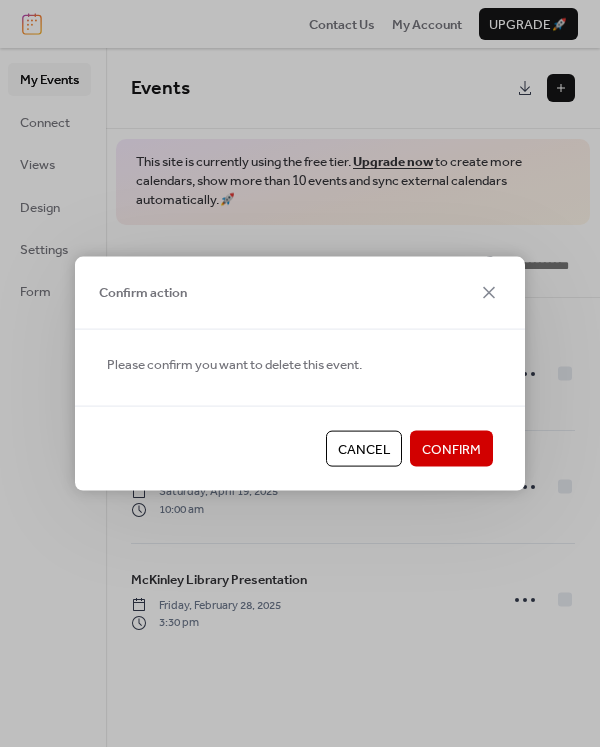 click on "Confirm" at bounding box center [451, 450] 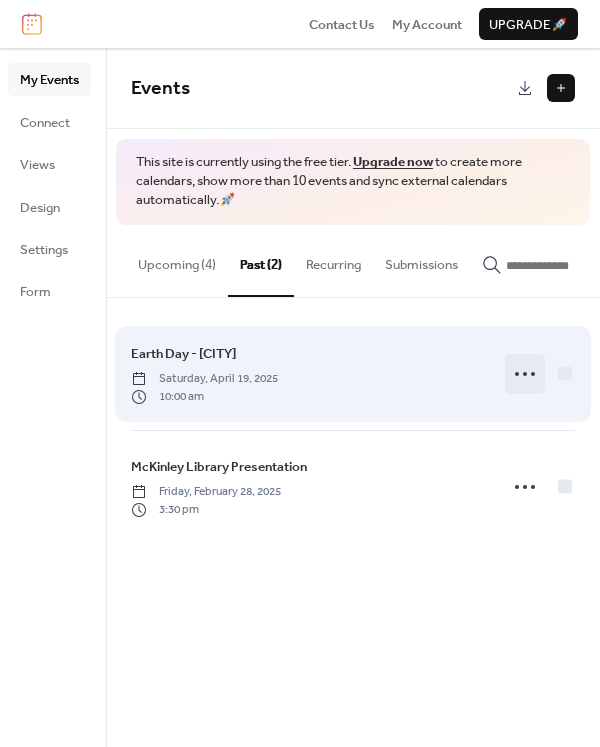 click 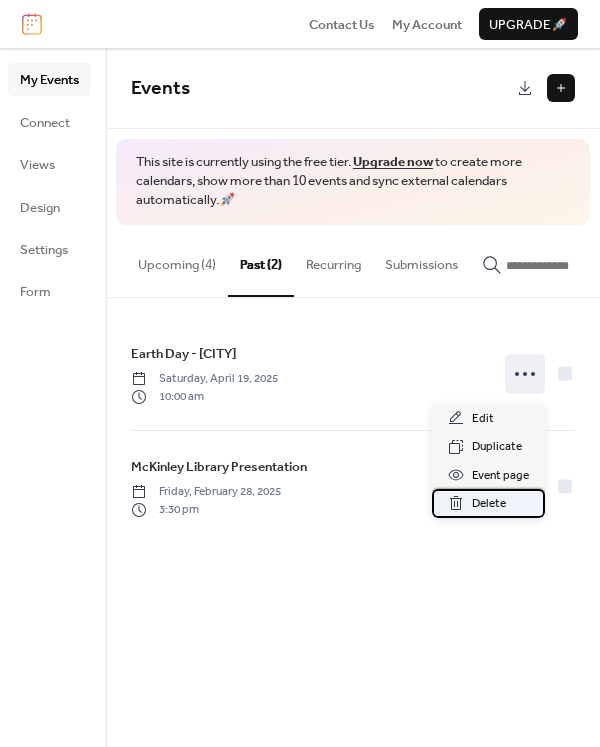 click on "Delete" at bounding box center [489, 504] 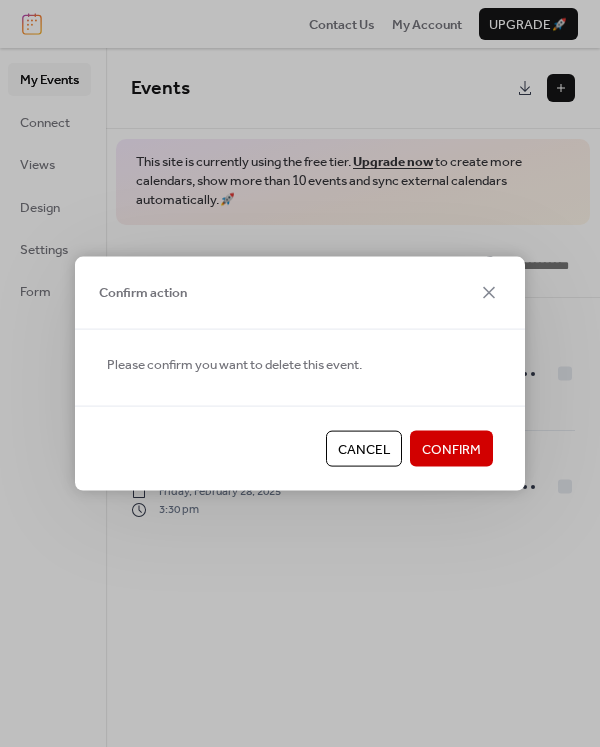 click on "Confirm" at bounding box center (451, 450) 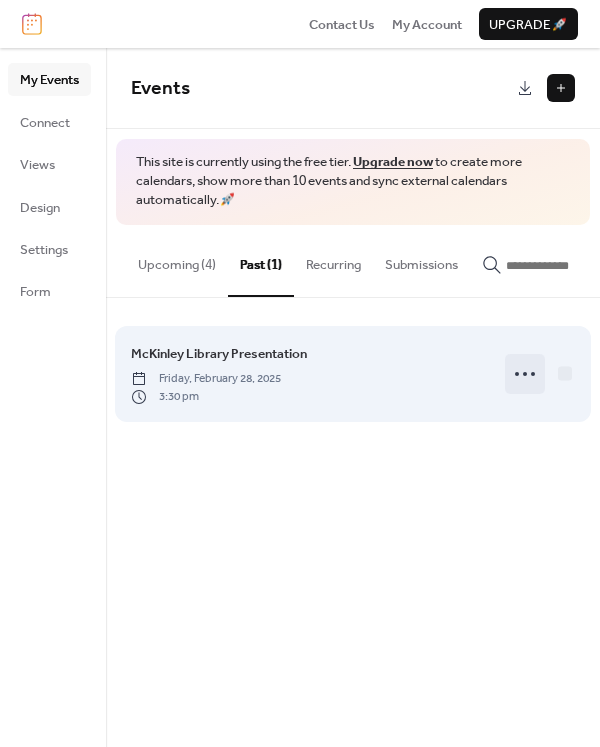 click 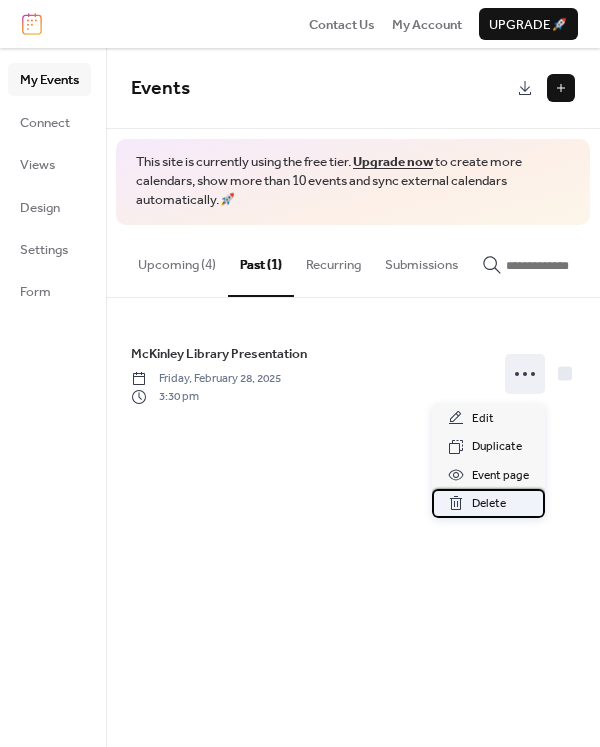 click on "Delete" at bounding box center [488, 503] 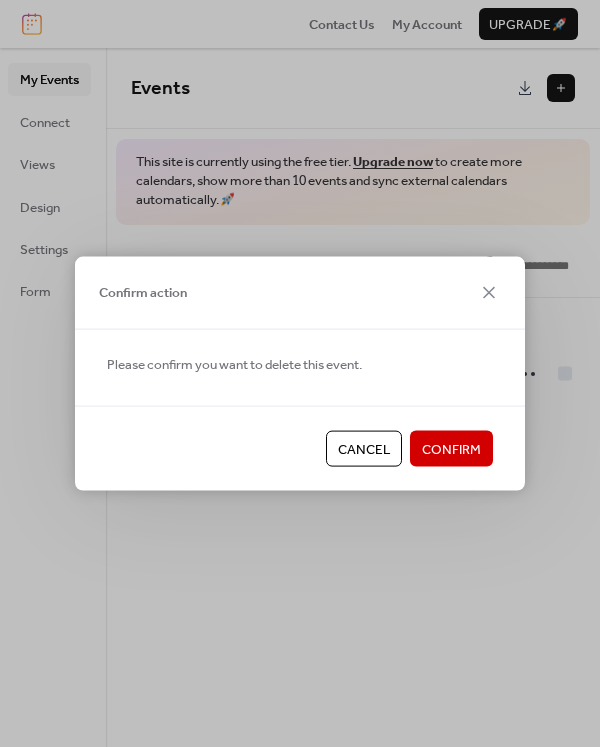 click on "Confirm" at bounding box center [451, 450] 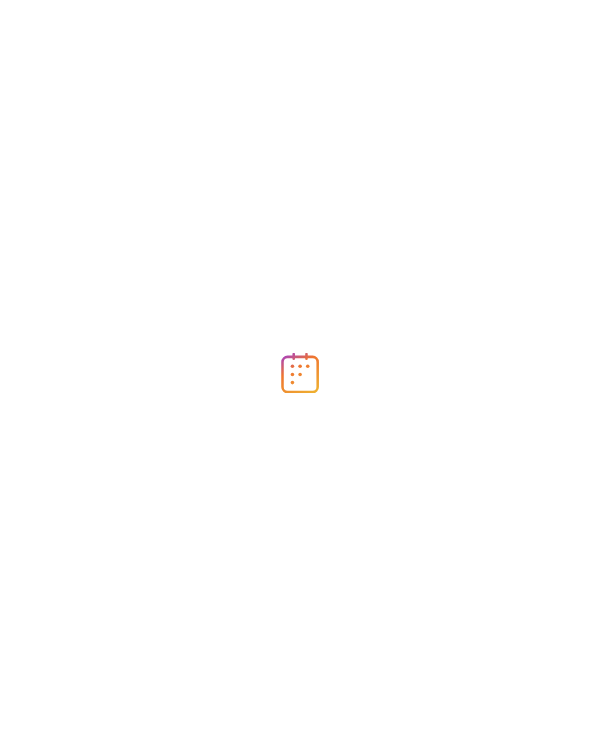 scroll, scrollTop: 0, scrollLeft: 0, axis: both 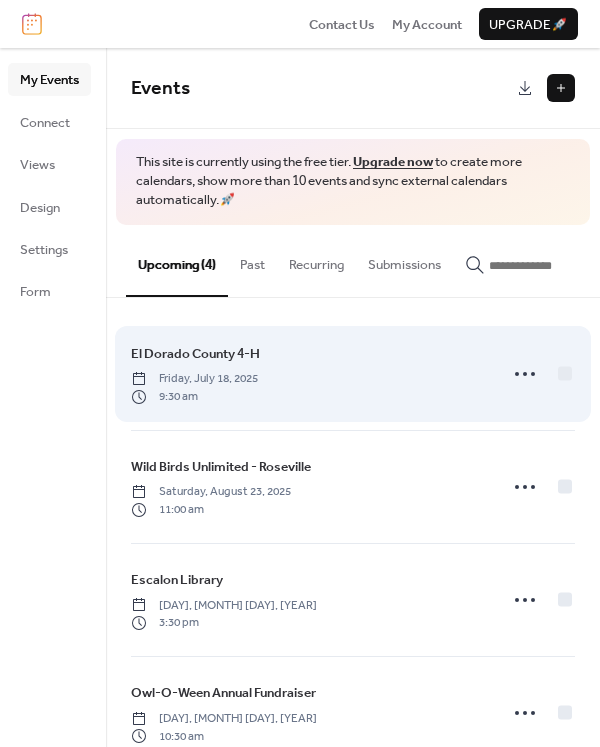 click on "El Dorado County 4-H Friday, July 18, 2025 9:30 am" at bounding box center [308, 374] 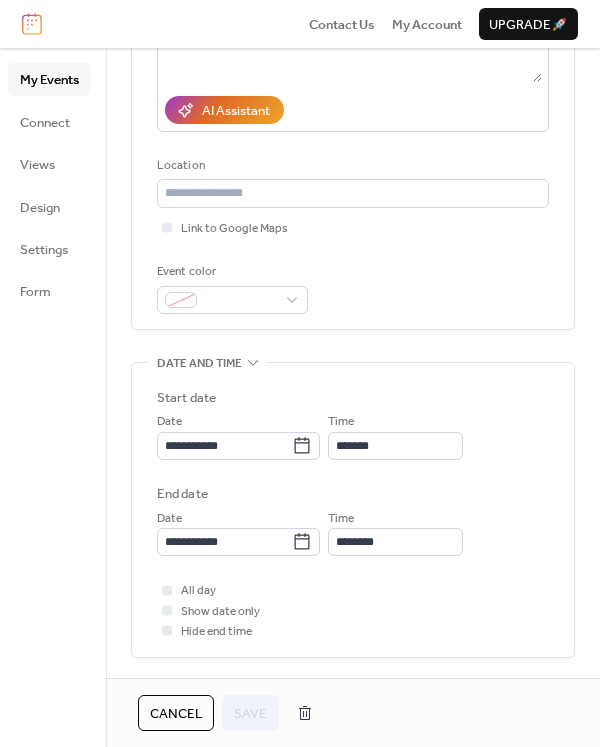 scroll, scrollTop: 463, scrollLeft: 0, axis: vertical 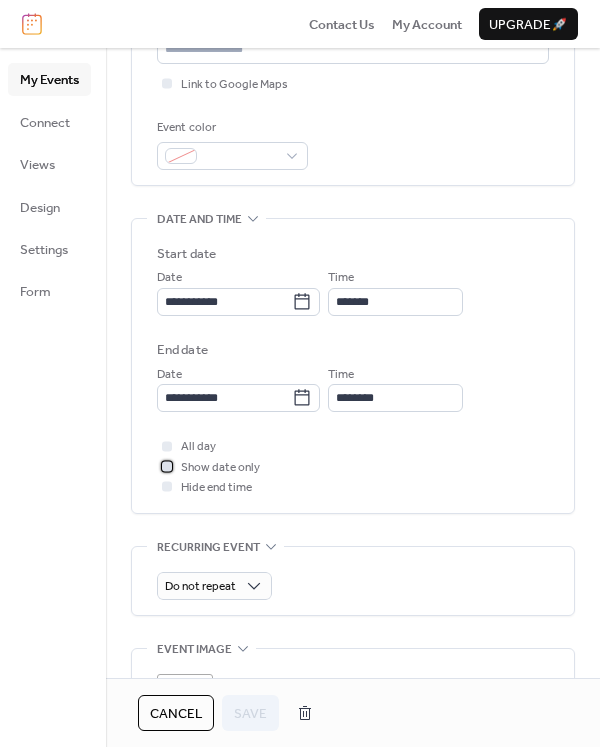 click at bounding box center [167, 466] 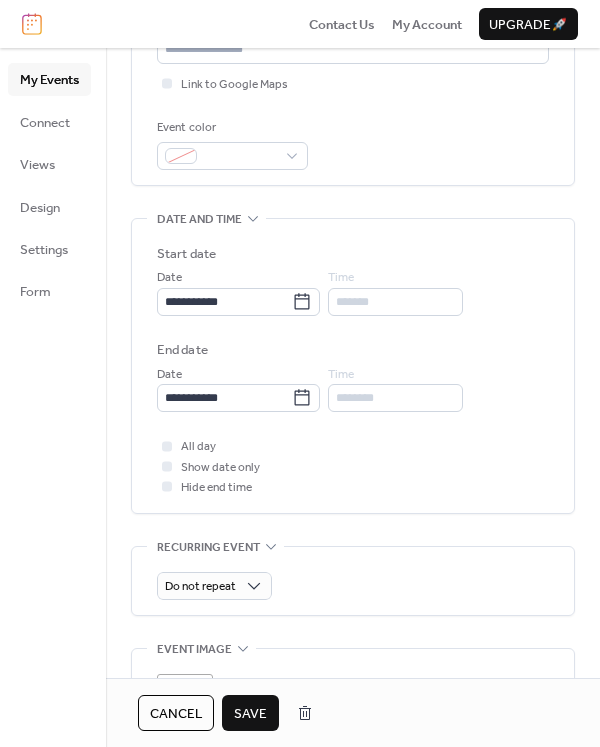 click on "Save" at bounding box center (250, 714) 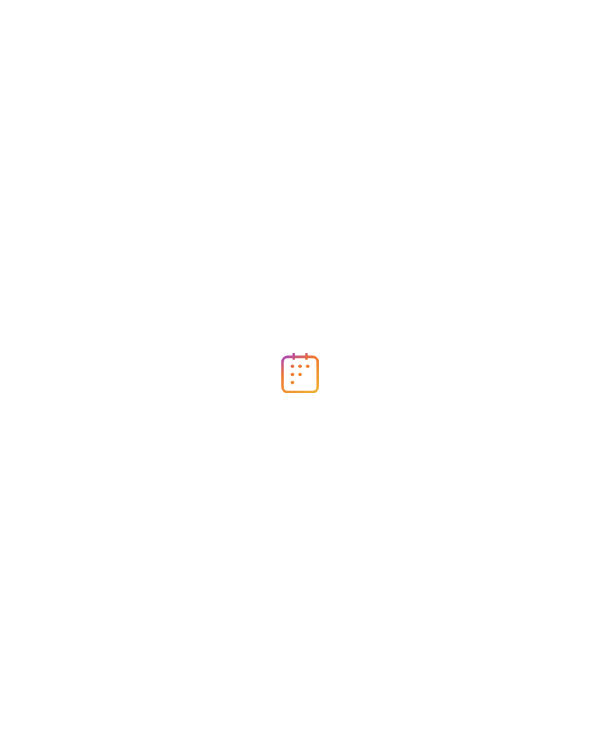 scroll, scrollTop: 0, scrollLeft: 0, axis: both 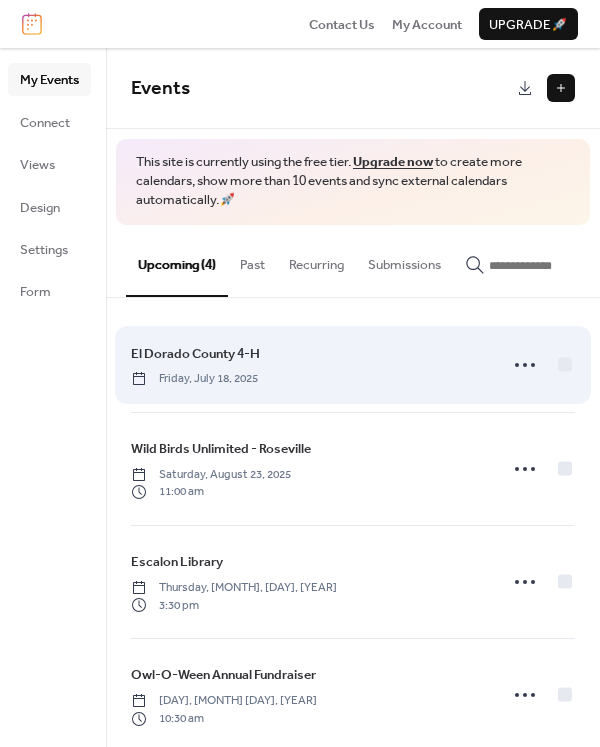 click on "[LOCATION] 4-H [DAY], [MONTH] [DAY], [YEAR]" at bounding box center (308, 365) 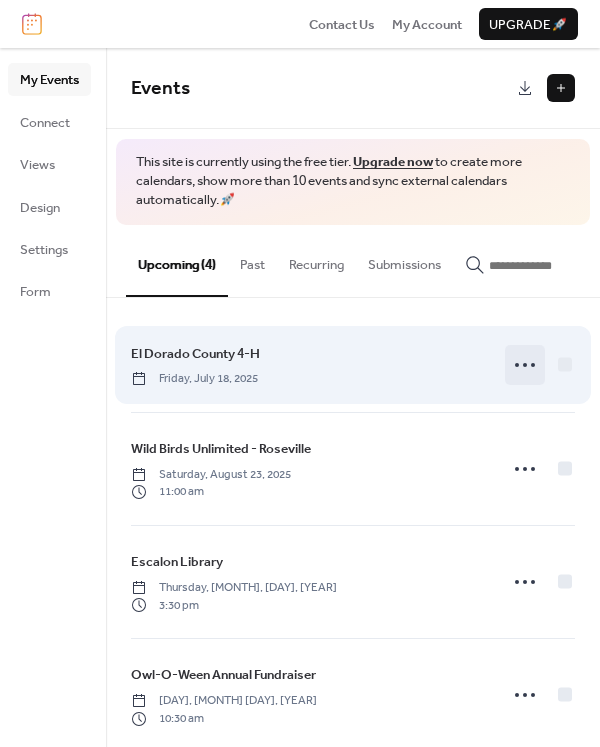 click 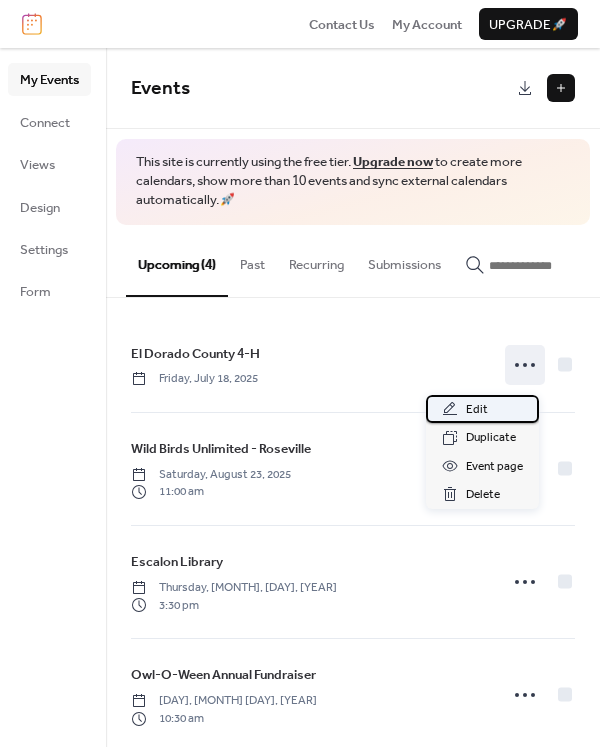 click on "Edit" at bounding box center [477, 410] 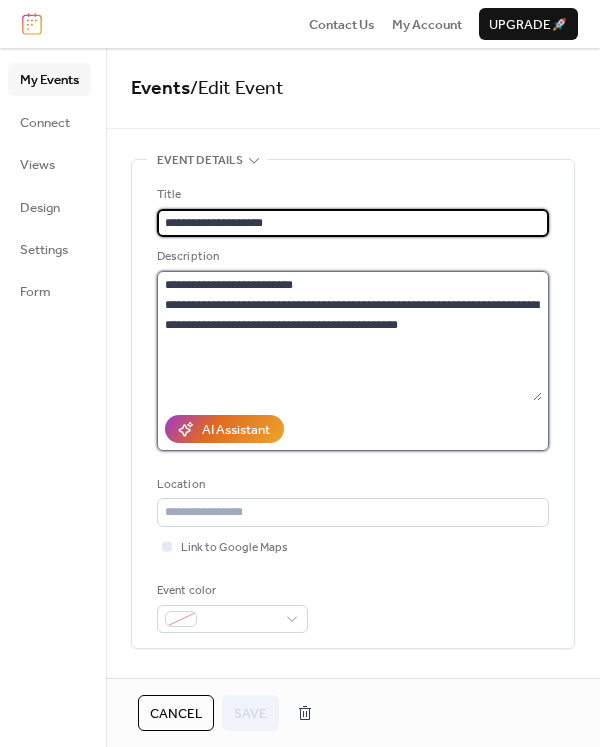 click on "**********" at bounding box center (349, 336) 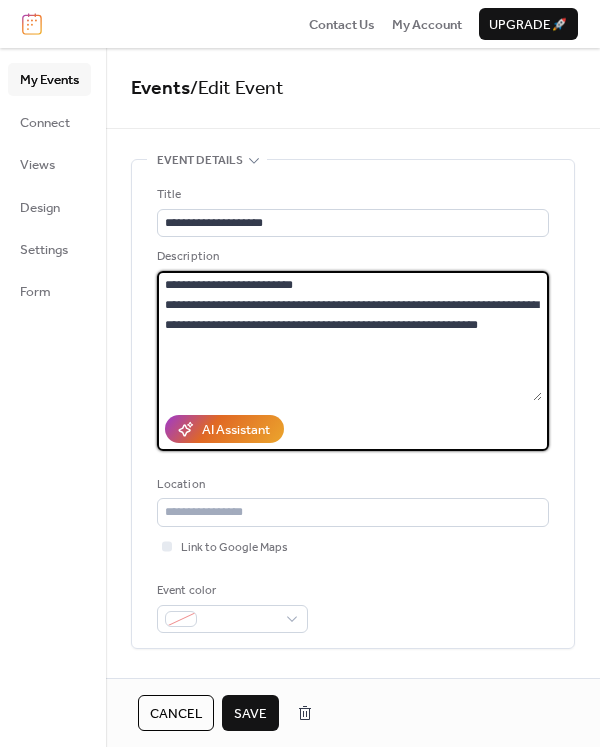 click on "**********" at bounding box center (349, 336) 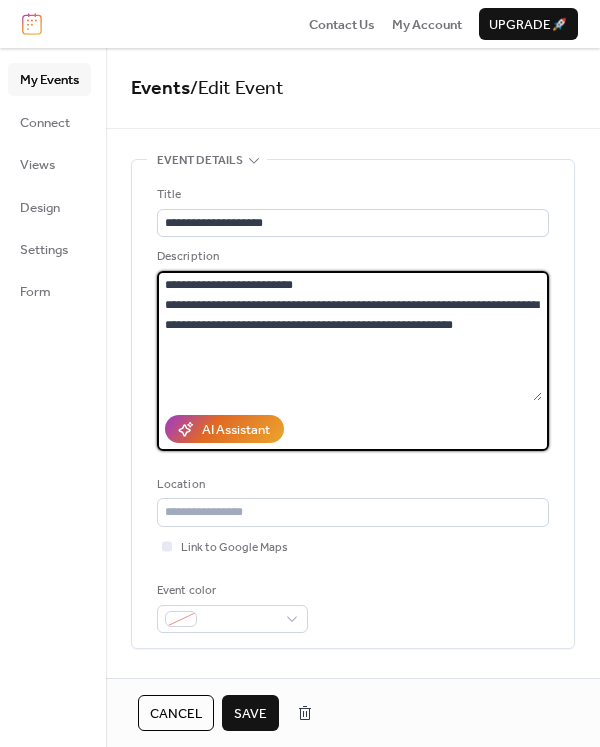click on "**********" at bounding box center [349, 336] 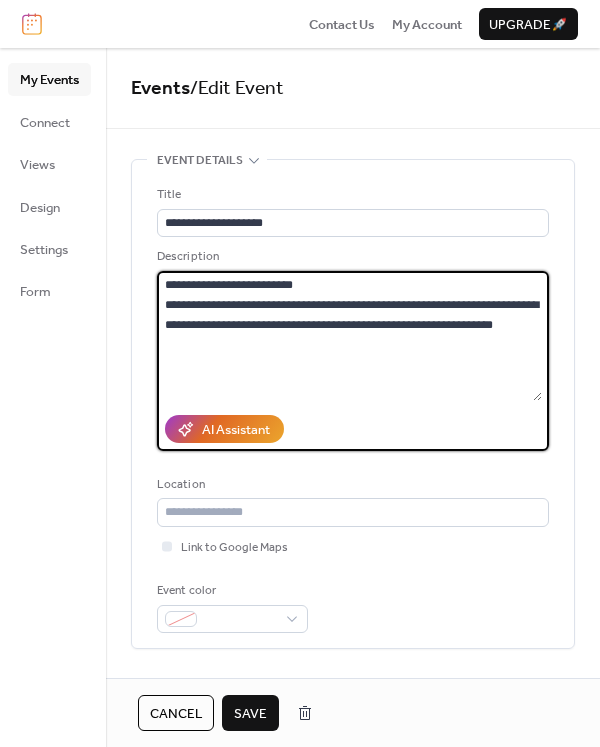 click on "**********" at bounding box center (349, 336) 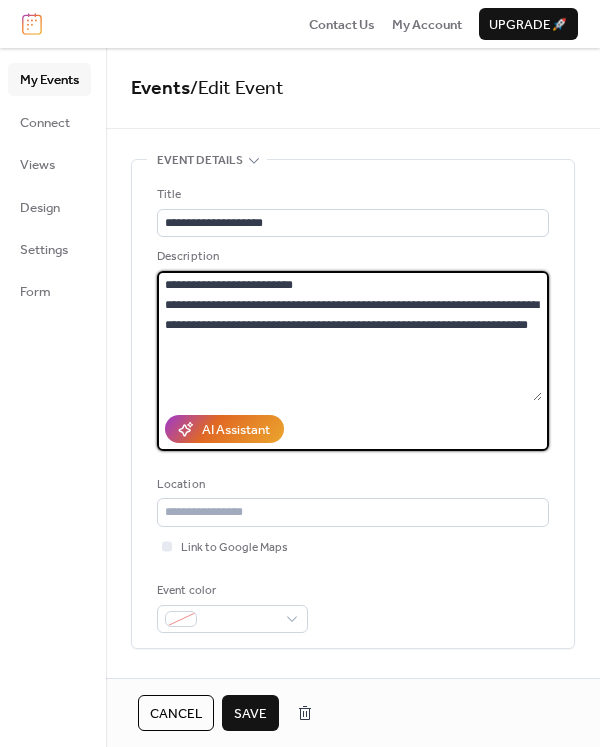 click on "**********" at bounding box center (349, 336) 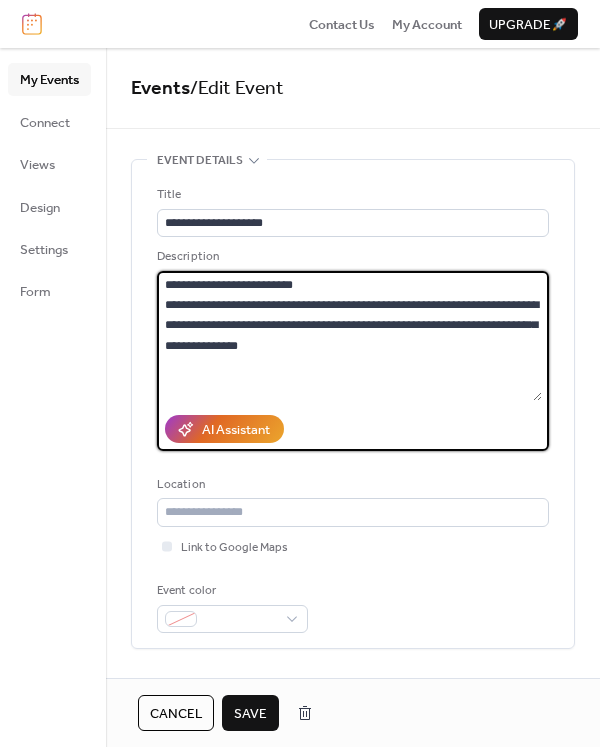 type on "**********" 